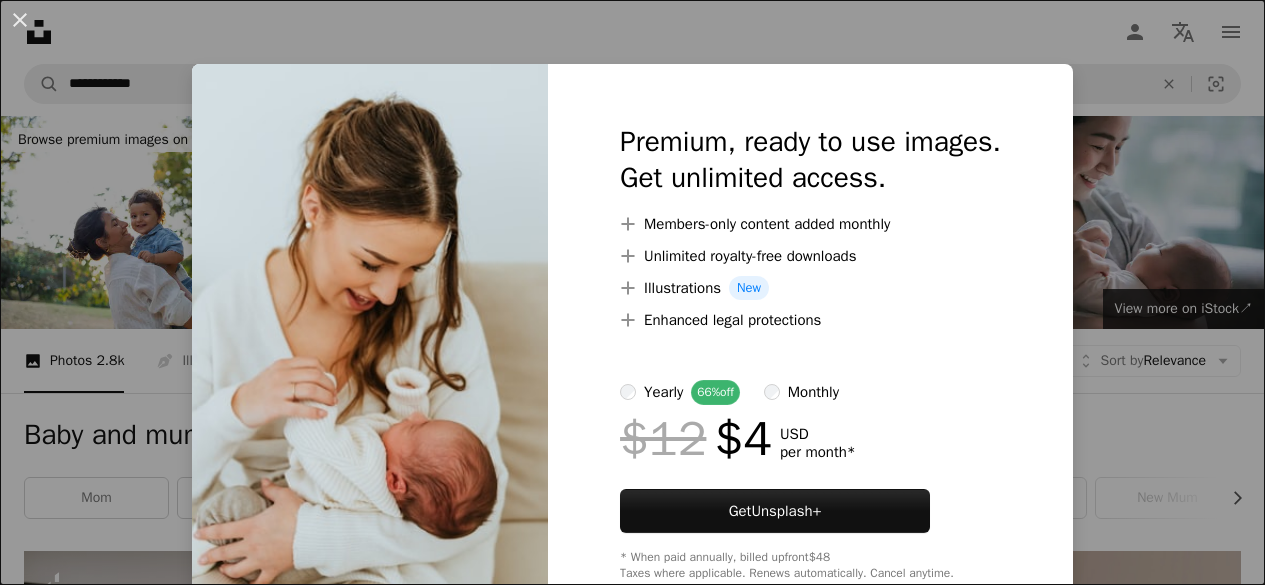 scroll, scrollTop: 1300, scrollLeft: 0, axis: vertical 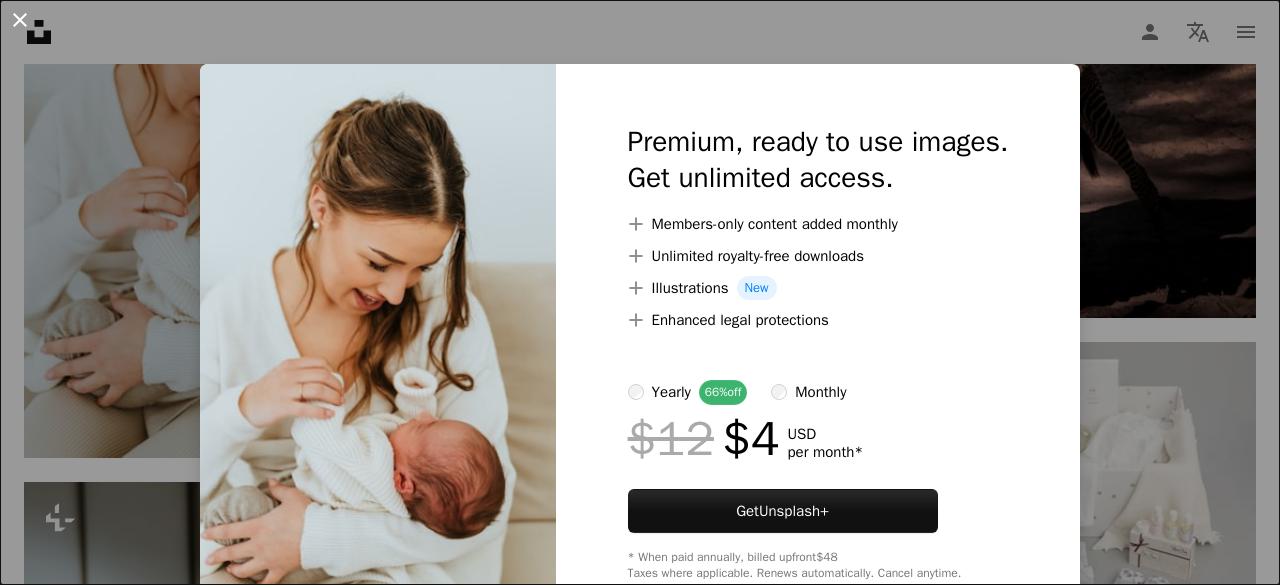 click on "An X shape" at bounding box center (20, 20) 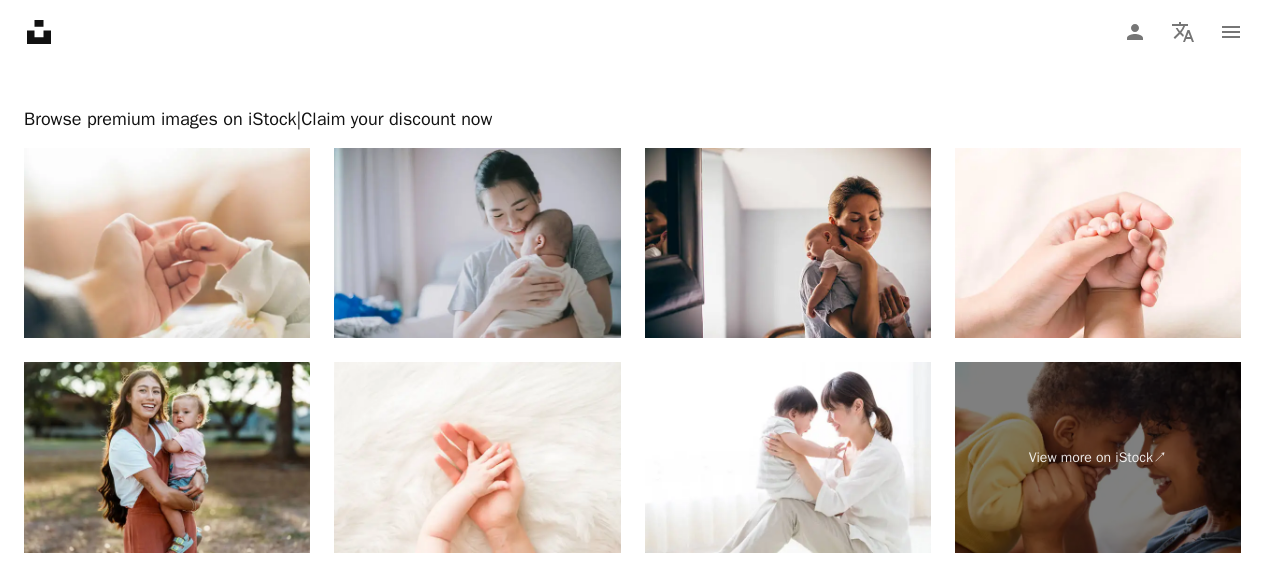 scroll, scrollTop: 4585, scrollLeft: 0, axis: vertical 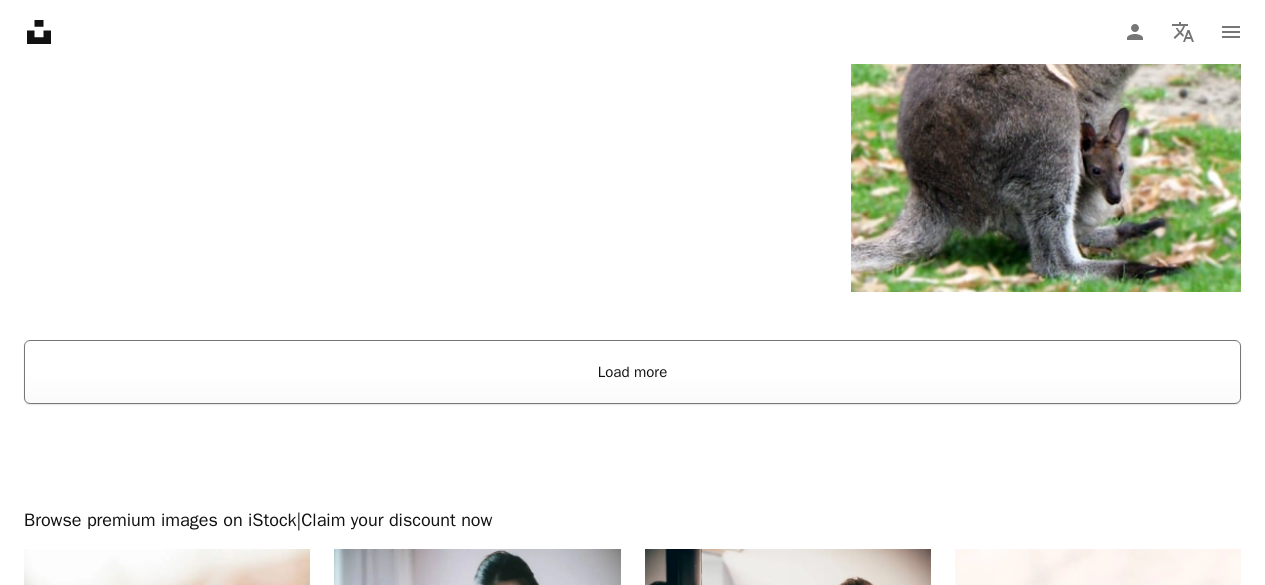 click on "Load more" at bounding box center [632, 372] 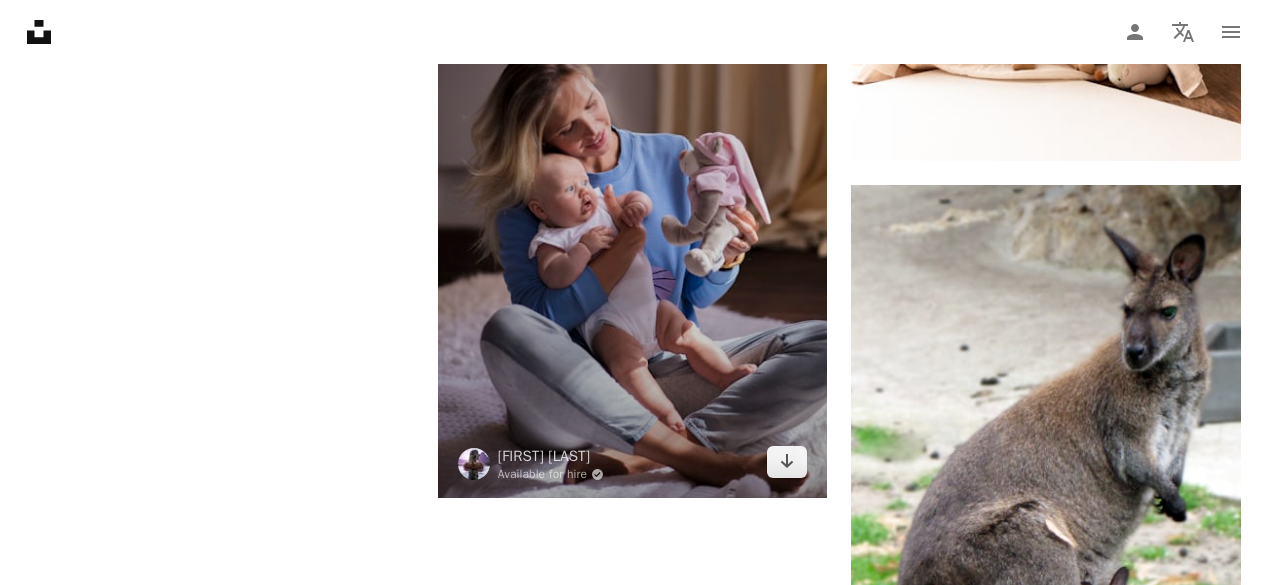 scroll, scrollTop: 3685, scrollLeft: 0, axis: vertical 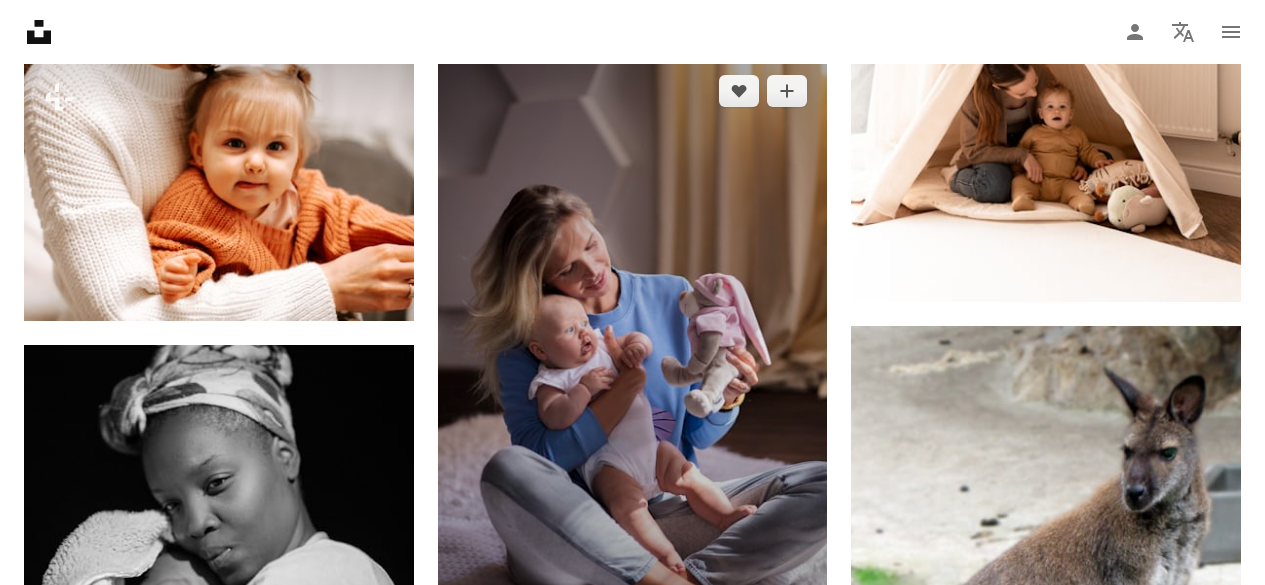 click at bounding box center [633, 347] 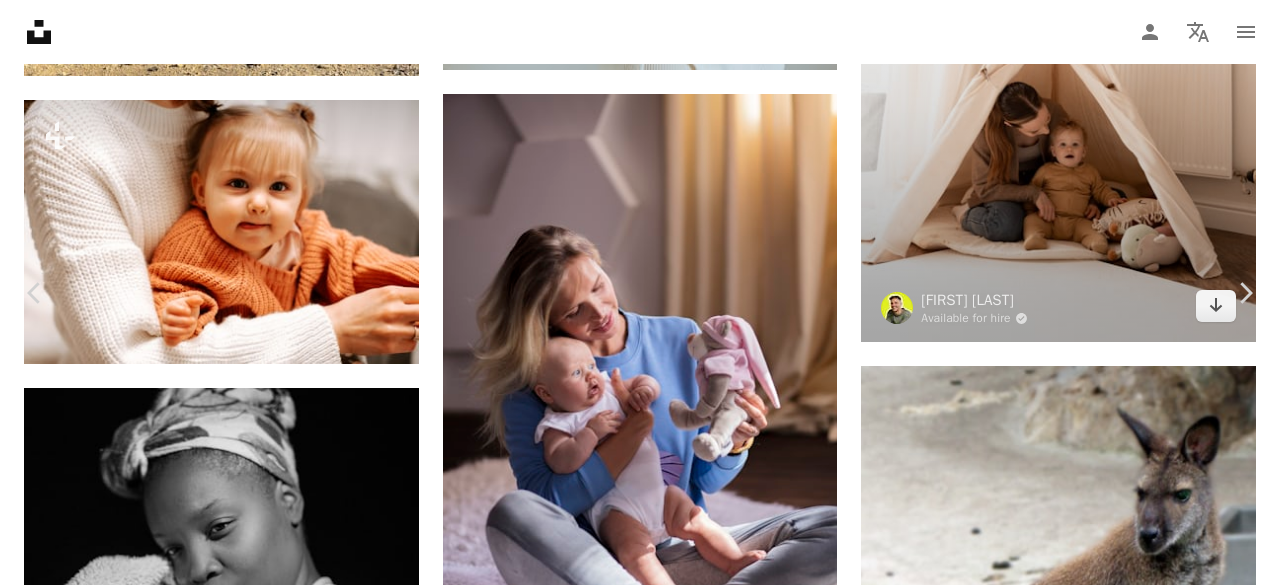 click on "A URL sharing icon (chains) [NAME] Available for hire A checkmark inside of a circle A heart A plus sign Download free Chevron down Zoom in Views 270,220 Downloads 2,677 A forward-right arrow Share Info icon Info More Actions Calendar outlined Published on  [MONTH] [DAY], [YEAR] Camera Canon, EOS 5DS Safety Free to use under the  Unsplash License family love happy baby mother mom teddy bear pastel mother and baby mum human people face female newborn indoors HD Wallpapers Browse premium related images on iStock  |  Save 20% with code UNSPLASH20 View more on iStock  ↗ Related images A heart A plus sign [NAME] Available for hire A checkmark inside of a circle Arrow pointing down A heart A plus sign [NAME] Available for hire A checkmark inside of a circle Arrow pointing down A heart A plus sign [NAME] Arrow pointing down A heart A plus sign [NAME] For  For" at bounding box center [640, 4320] 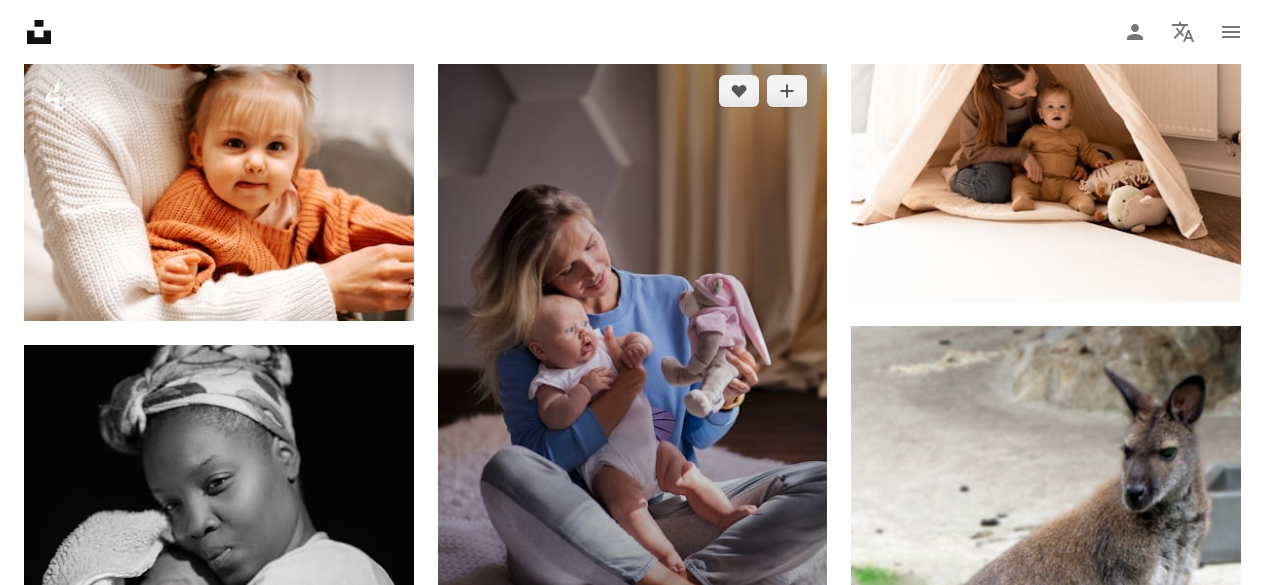 scroll, scrollTop: 3985, scrollLeft: 0, axis: vertical 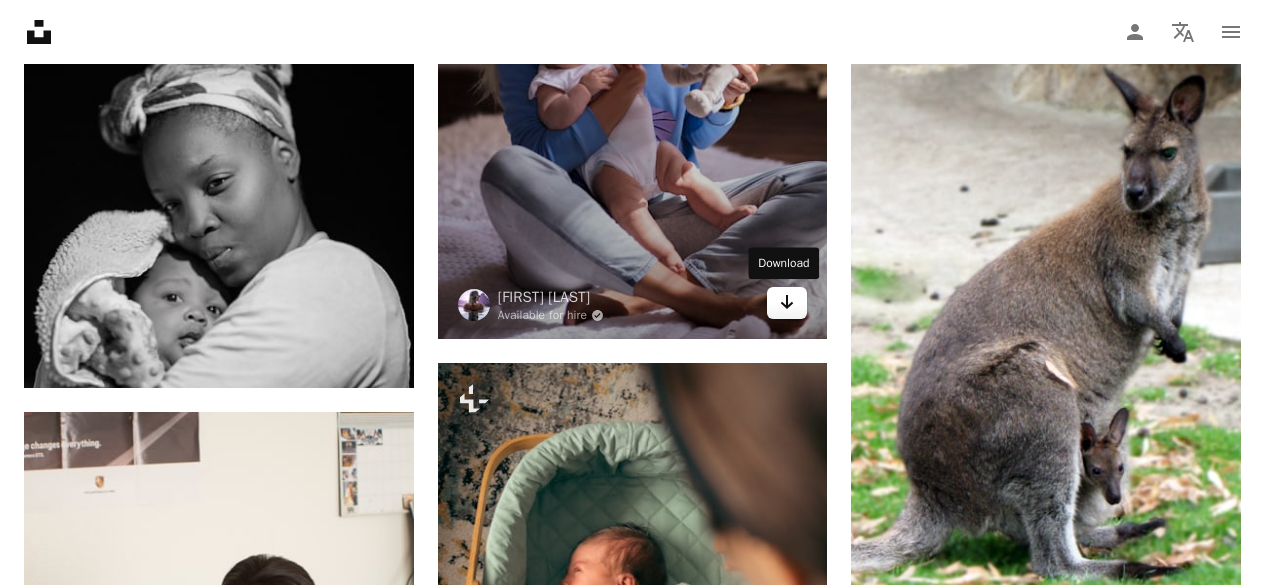 click on "Arrow pointing down" 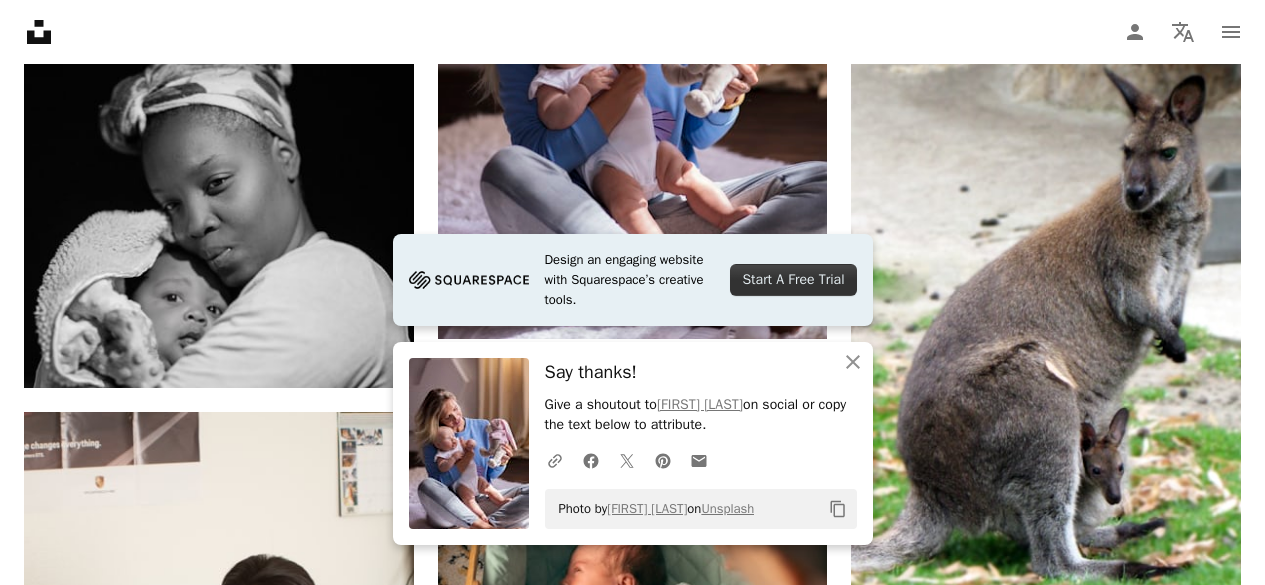 click on "Plus sign for Unsplash+ A heart A plus sign [NAME] For  Unsplash+ A lock Download Plus sign for Unsplash+ A heart A plus sign [NAME] For  Unsplash+ A lock Download Plus sign for Unsplash+ A heart A plus sign [NAME] For  Unsplash+ A lock Download Plus sign for Unsplash+ A heart A plus sign [NAME] For  Unsplash+ A lock Download A heart A plus sign [NAME] Available for hire A checkmark inside of a circle Arrow pointing down A heart A plus sign [NAME] Arrow pointing down Plus sign for Unsplash+ A heart A plus sign [NAME] For  Unsplash+ A lock Download A heart A plus sign [NAME] Arrow pointing down A heart A plus sign [NAME] Available for hire A checkmark inside of a circle Arrow pointing down A heart A plus sign [NAME] Available for hire A checkmark inside of a circle Arrow pointing down The best in on-brand content creation Learn More Plus sign for Unsplash+ A heart A plus sign [NAME] For  Unsplash+ A lock Download A heart" at bounding box center (632, 104) 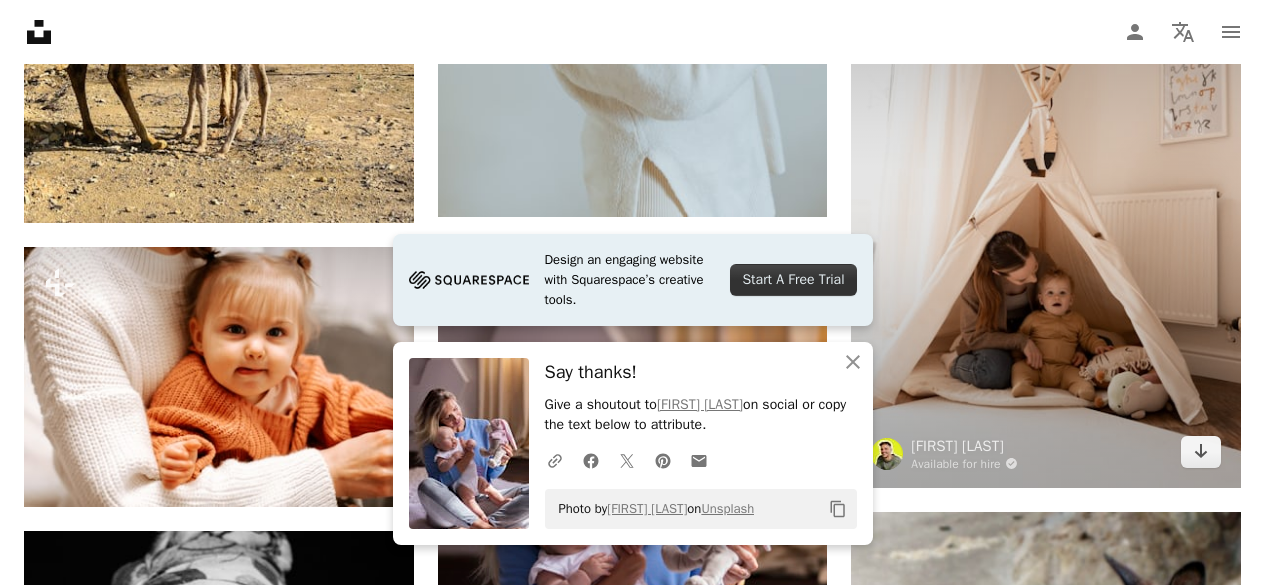 scroll, scrollTop: 3485, scrollLeft: 0, axis: vertical 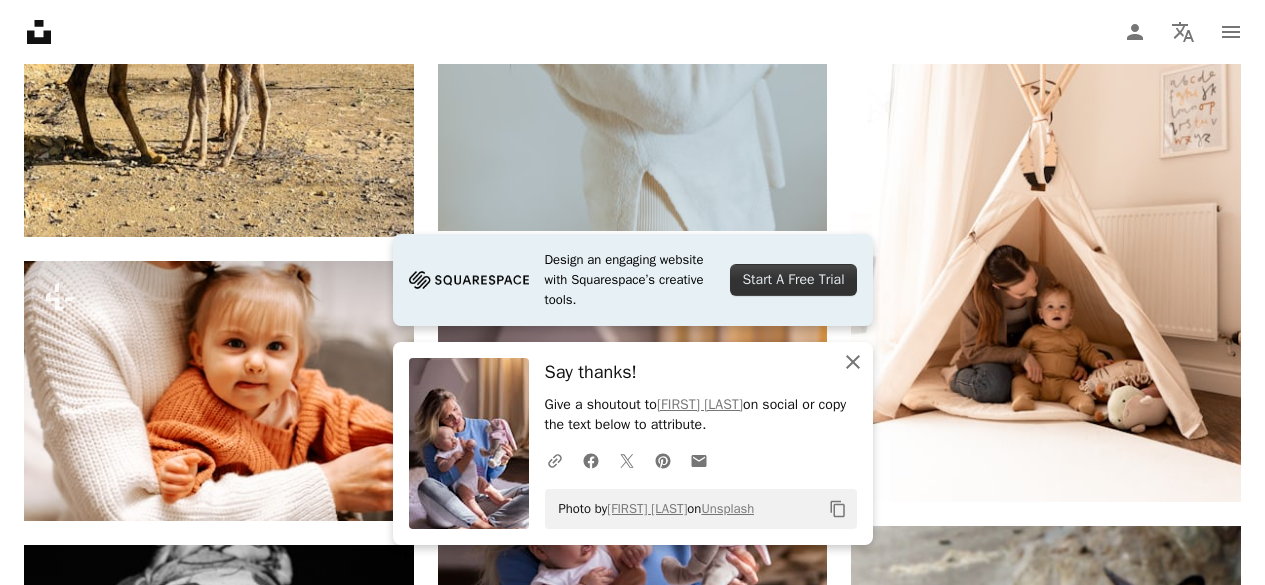 click on "An X shape" 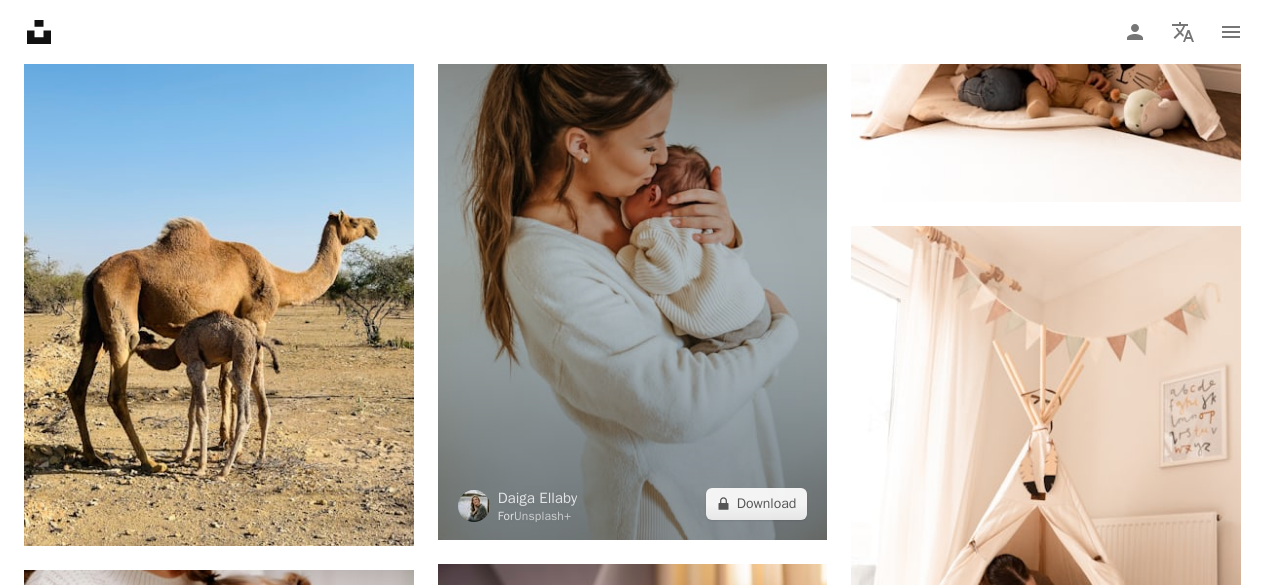 scroll, scrollTop: 3185, scrollLeft: 0, axis: vertical 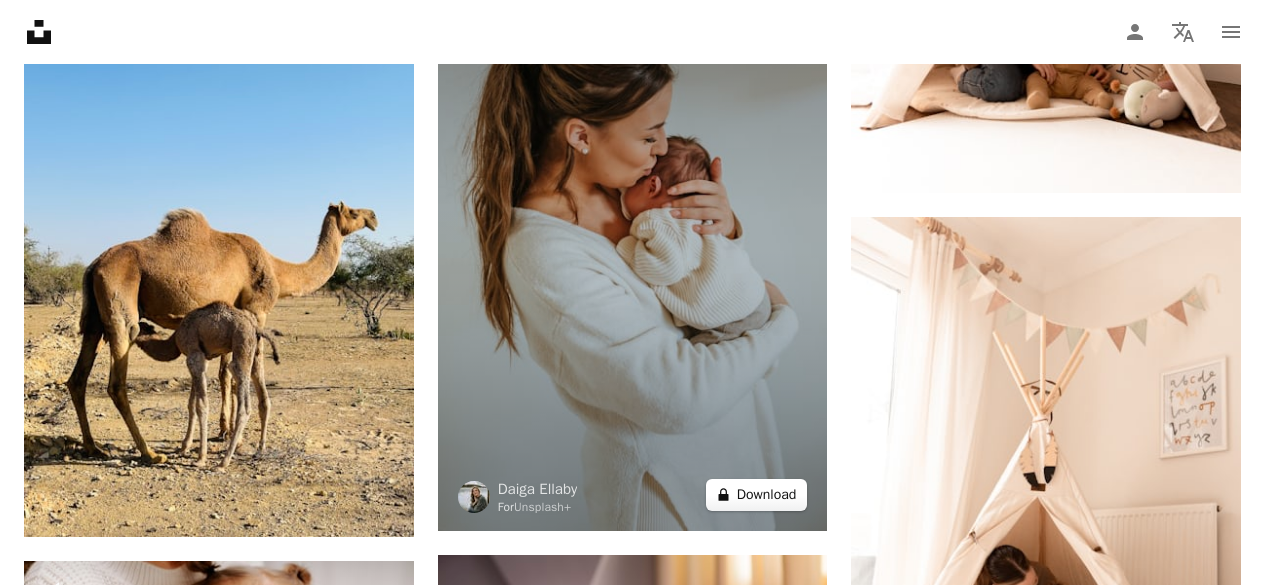 click on "A lock Download" at bounding box center [757, 495] 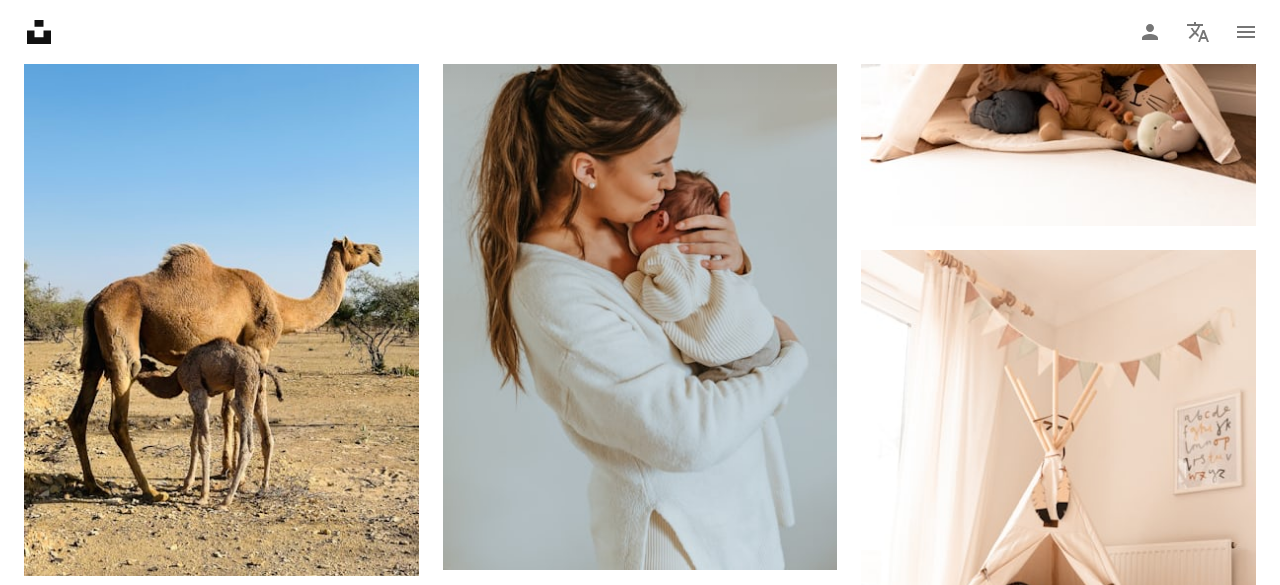 click on "An X shape" at bounding box center (20, 20) 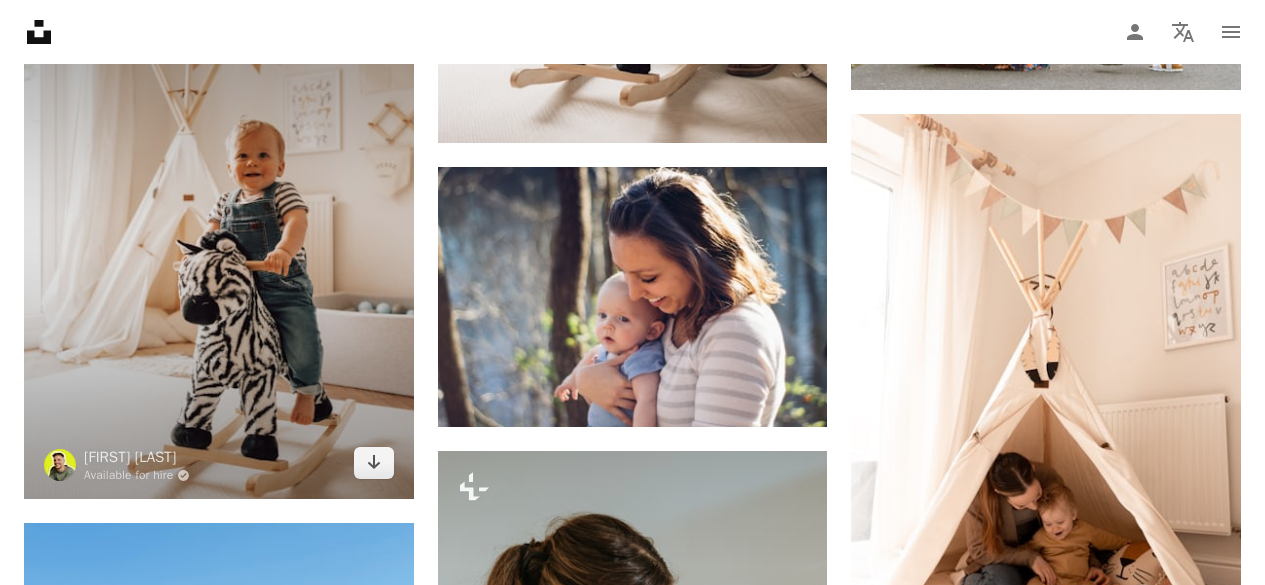 scroll, scrollTop: 2685, scrollLeft: 0, axis: vertical 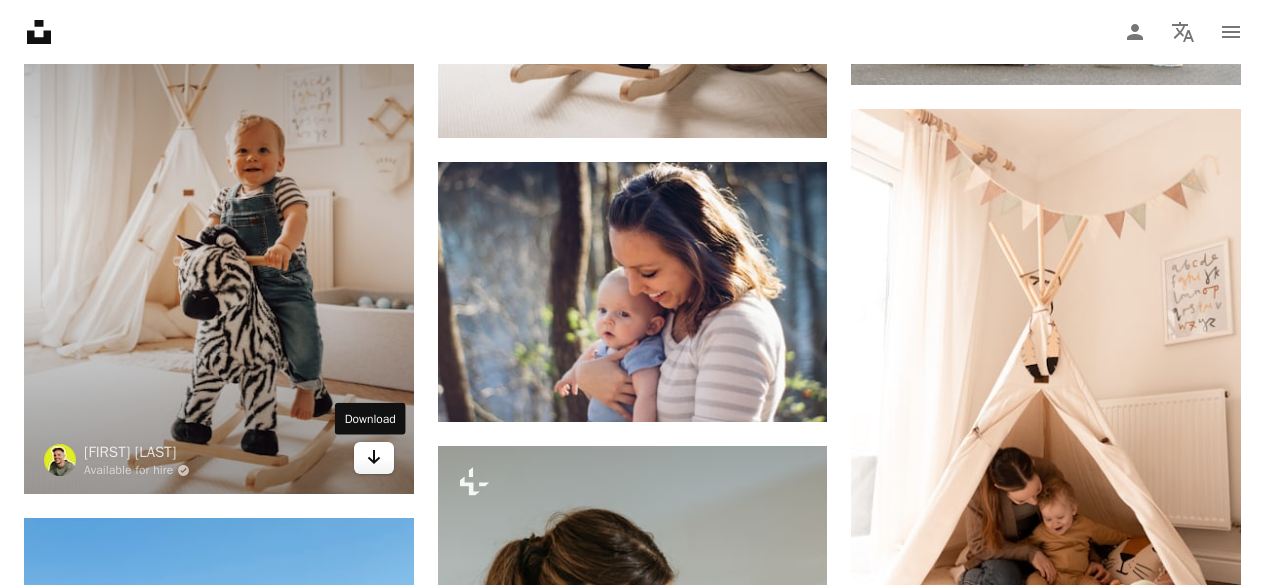 click on "Arrow pointing down" at bounding box center [374, 458] 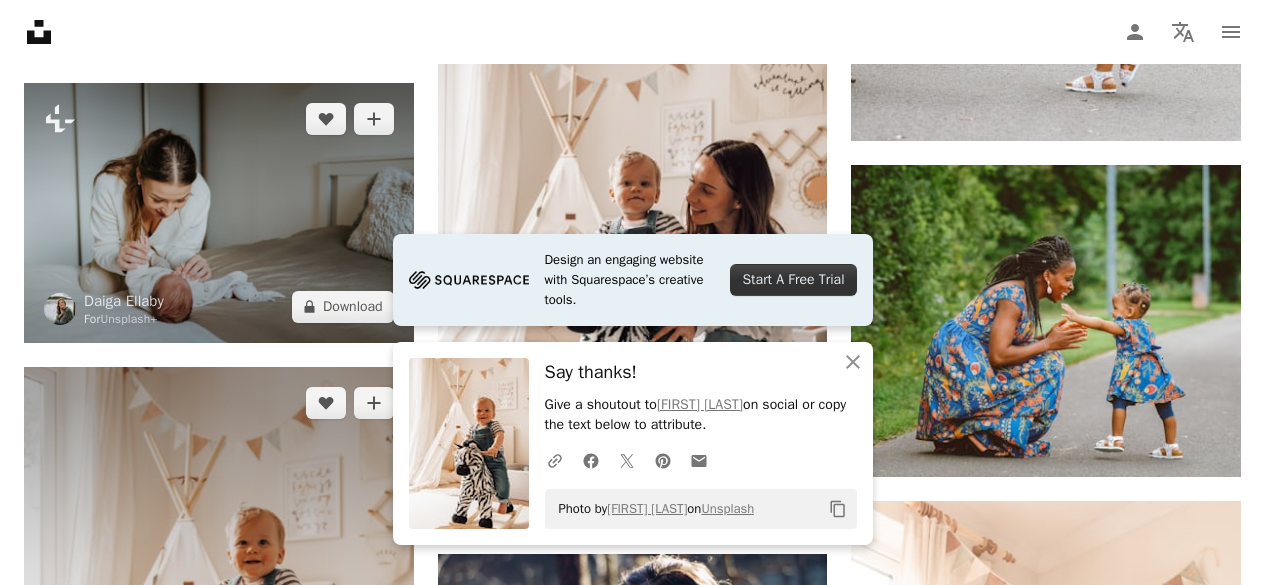 scroll, scrollTop: 2185, scrollLeft: 0, axis: vertical 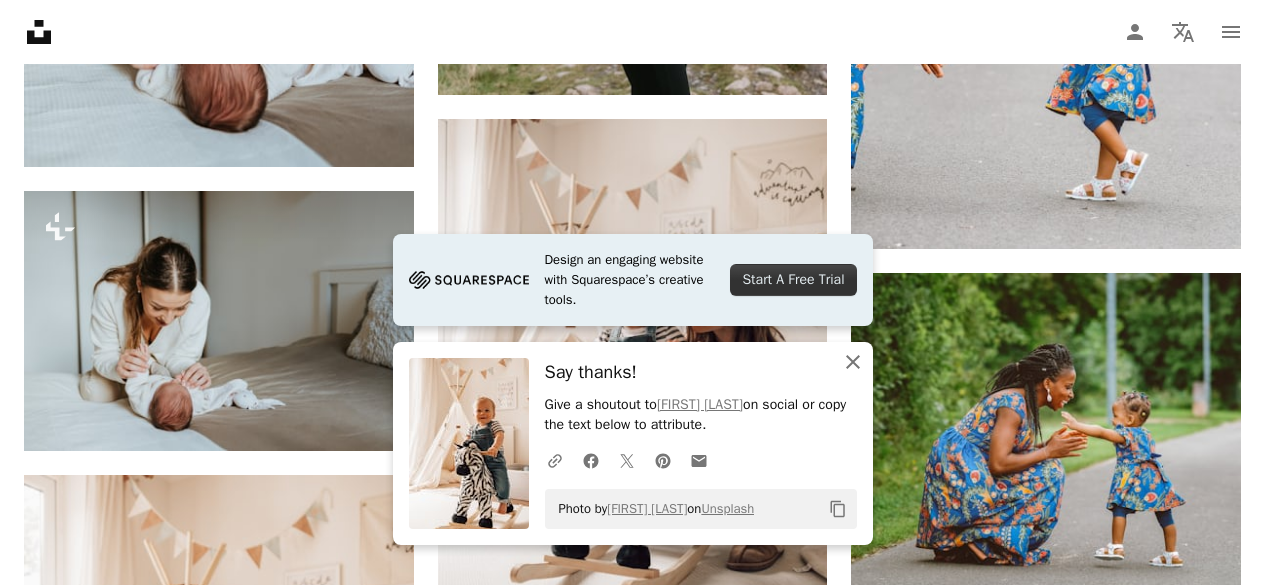 click on "An X shape" 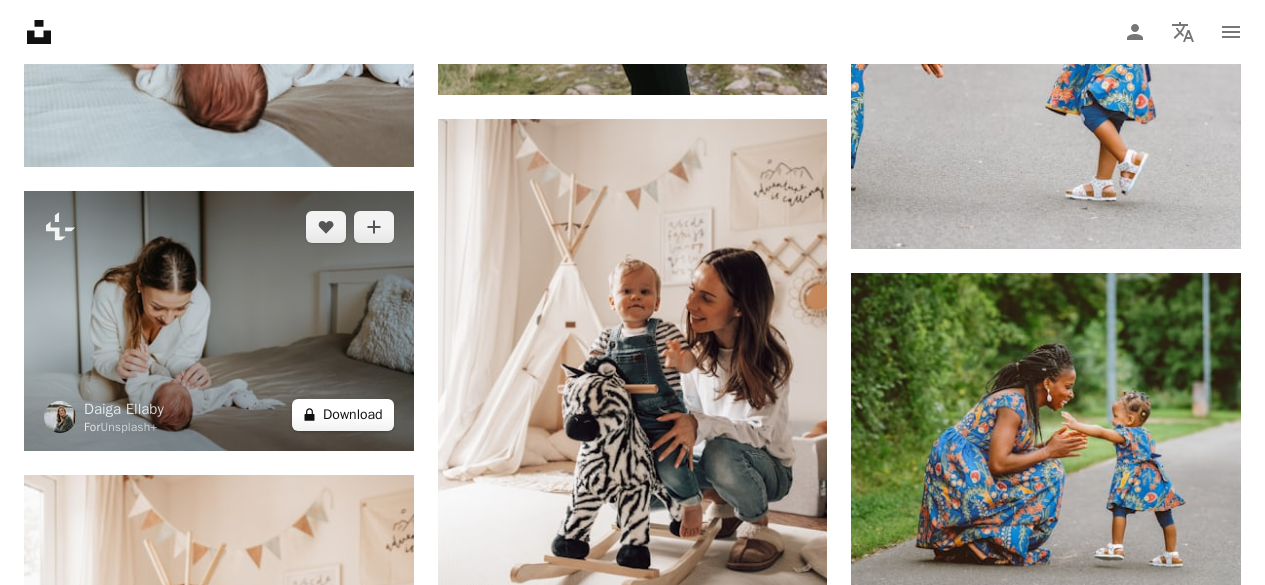 click on "A lock Download" at bounding box center [343, 415] 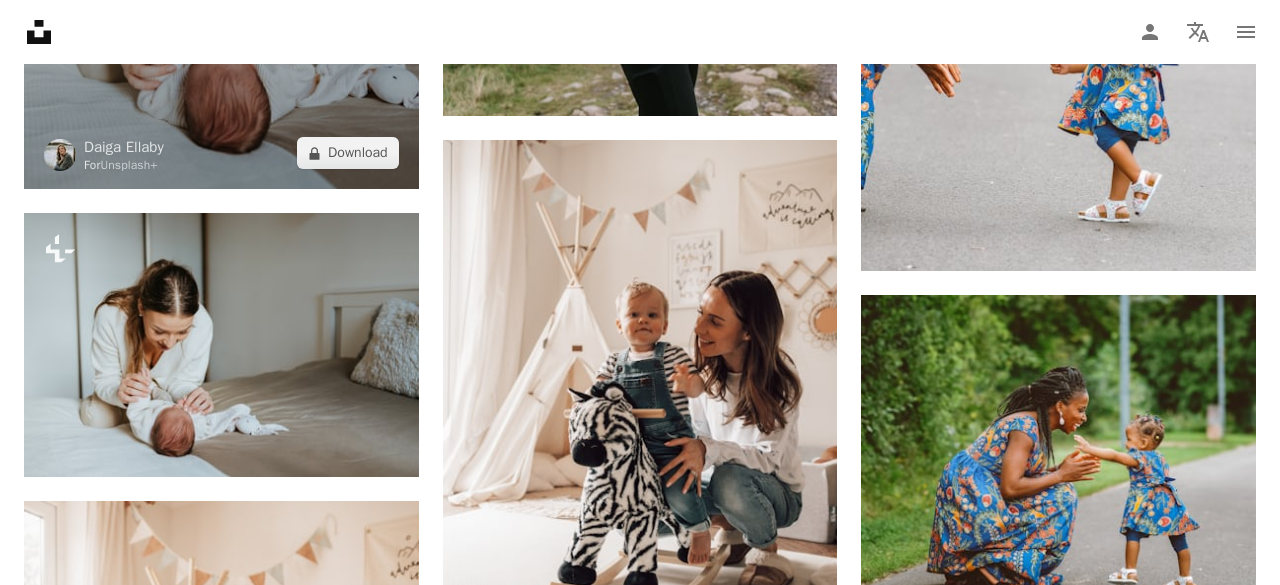 click on "An X shape Premium, ready to use images. Get unlimited access. A plus sign Members-only content added monthly A plus sign Unlimited royalty-free downloads A plus sign Illustrations  New A plus sign Enhanced legal protections yearly 66%  off monthly $12   $4 USD per month * Get  Unsplash+ * When paid annually, billed upfront  $48 Taxes where applicable. Renews automatically. Cancel anytime." at bounding box center (640, 5820) 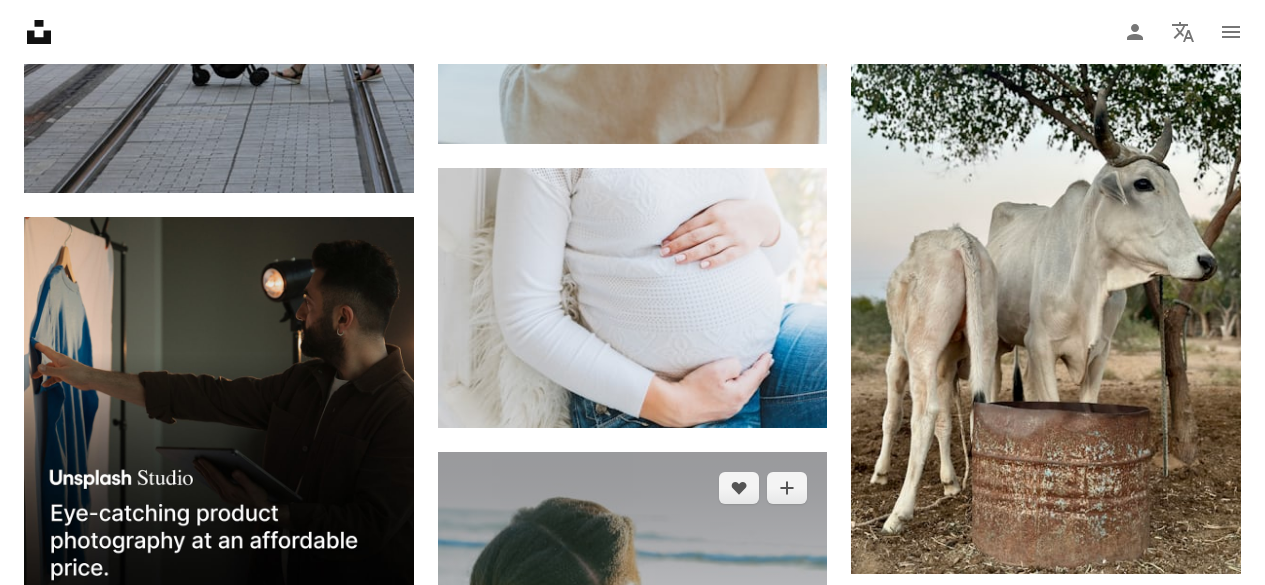 scroll, scrollTop: 5385, scrollLeft: 0, axis: vertical 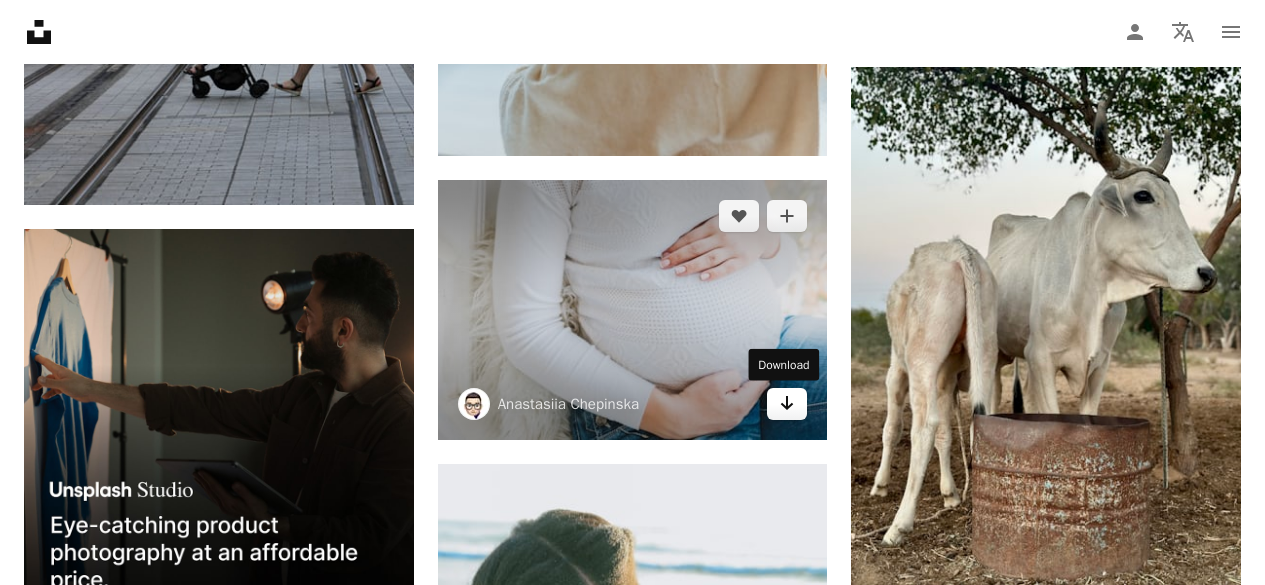 click on "Arrow pointing down" 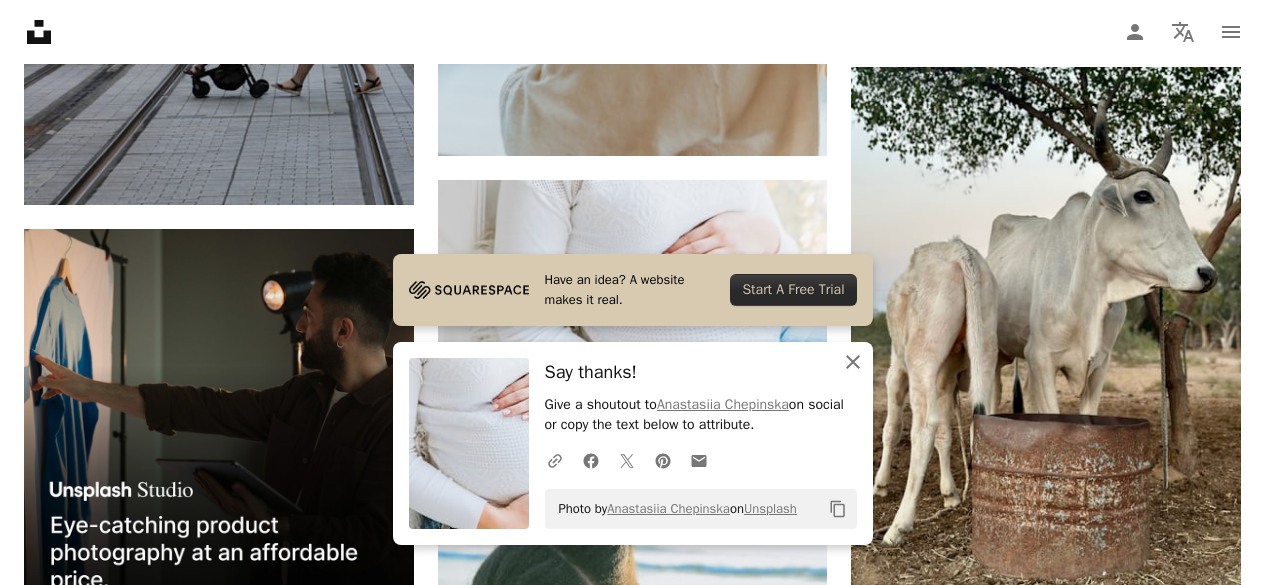 click on "An X shape" 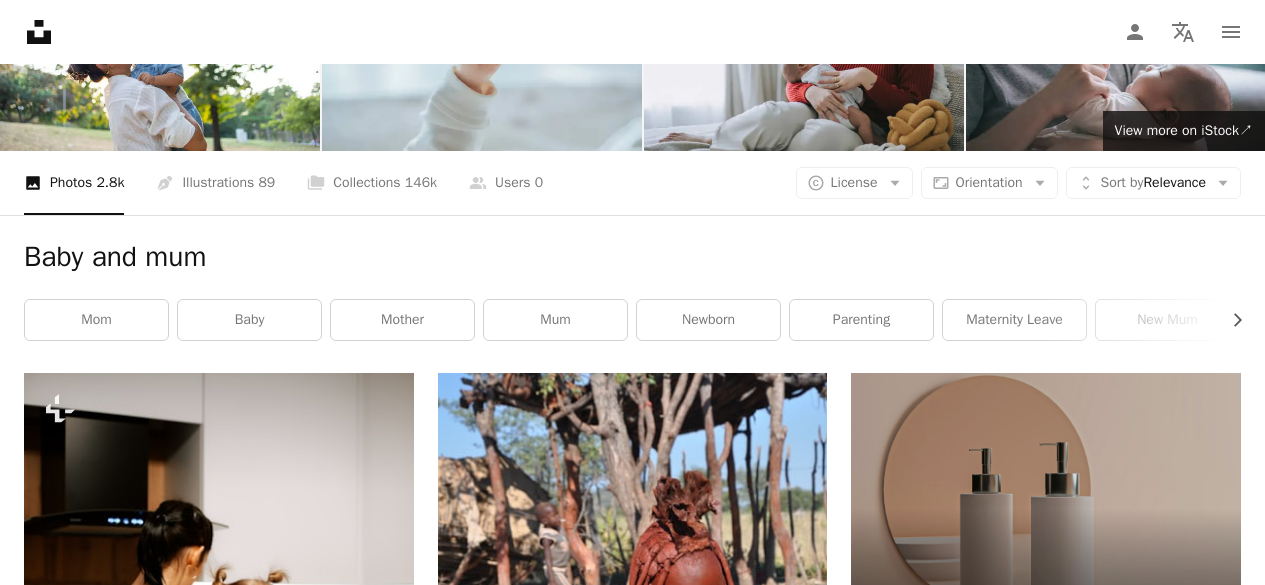 scroll, scrollTop: 0, scrollLeft: 0, axis: both 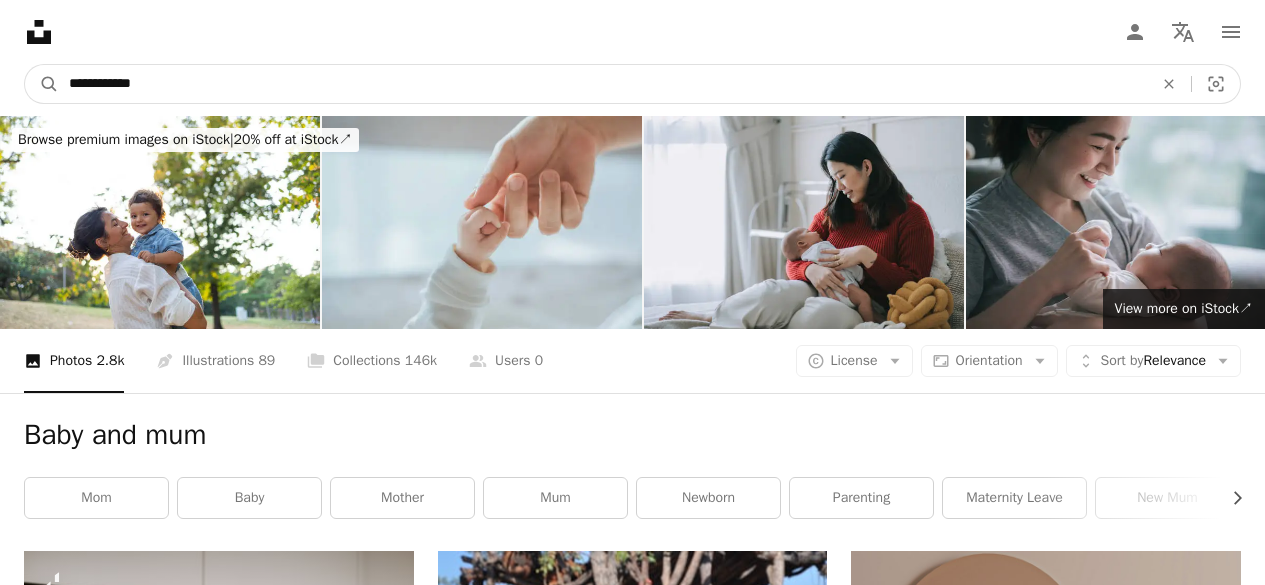 drag, startPoint x: 193, startPoint y: 83, endPoint x: 0, endPoint y: 62, distance: 194.13913 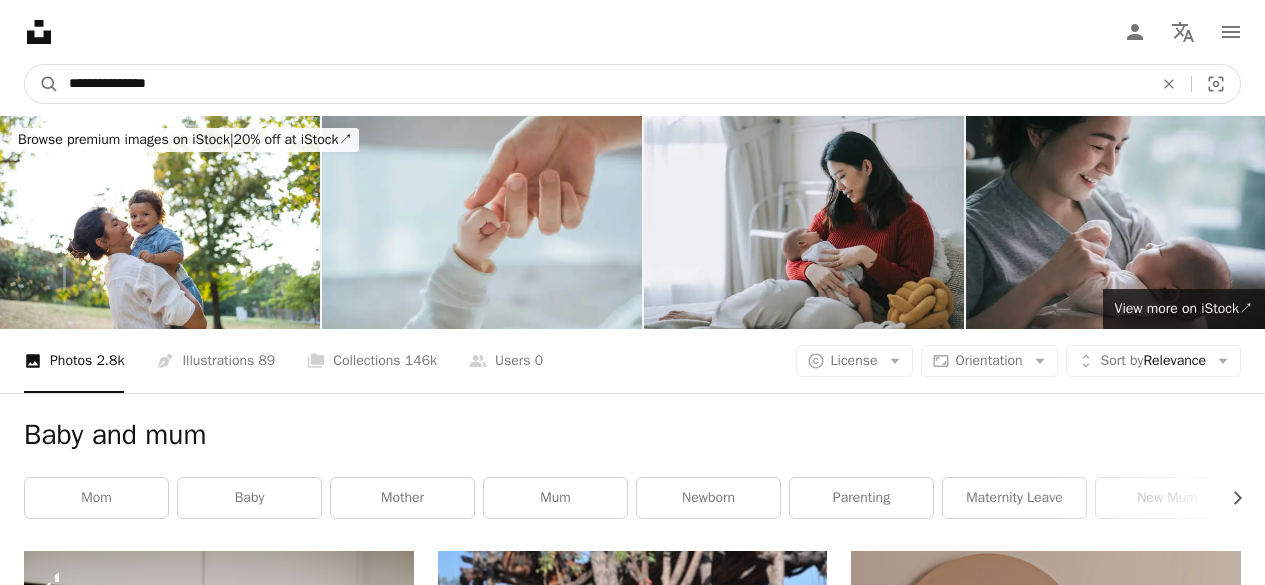 type on "**********" 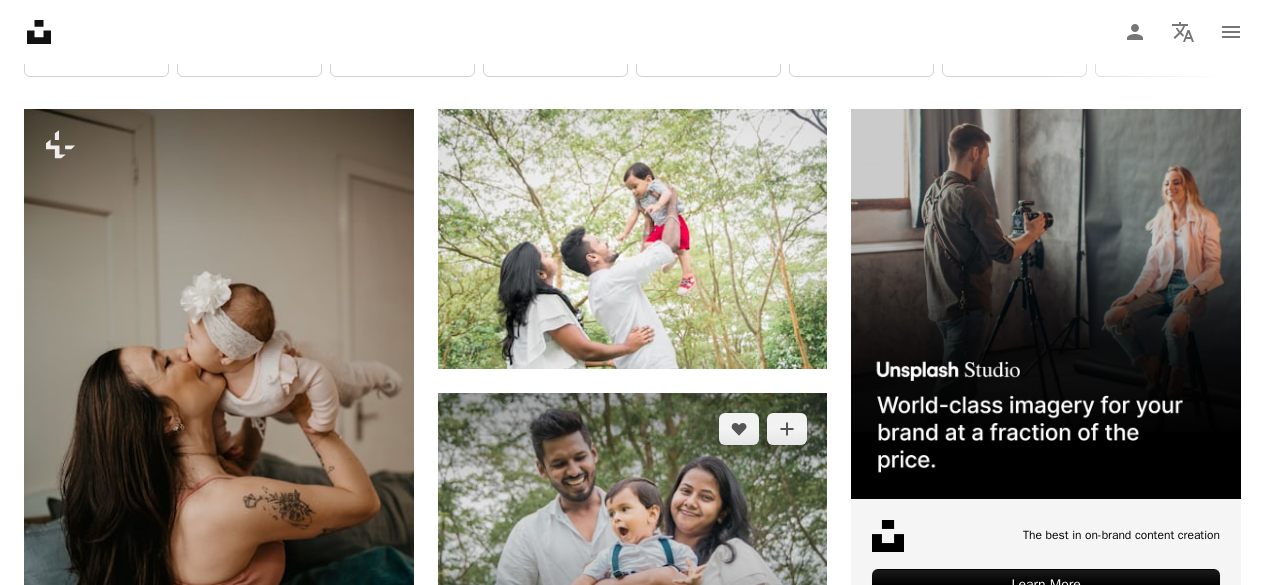 scroll, scrollTop: 942, scrollLeft: 0, axis: vertical 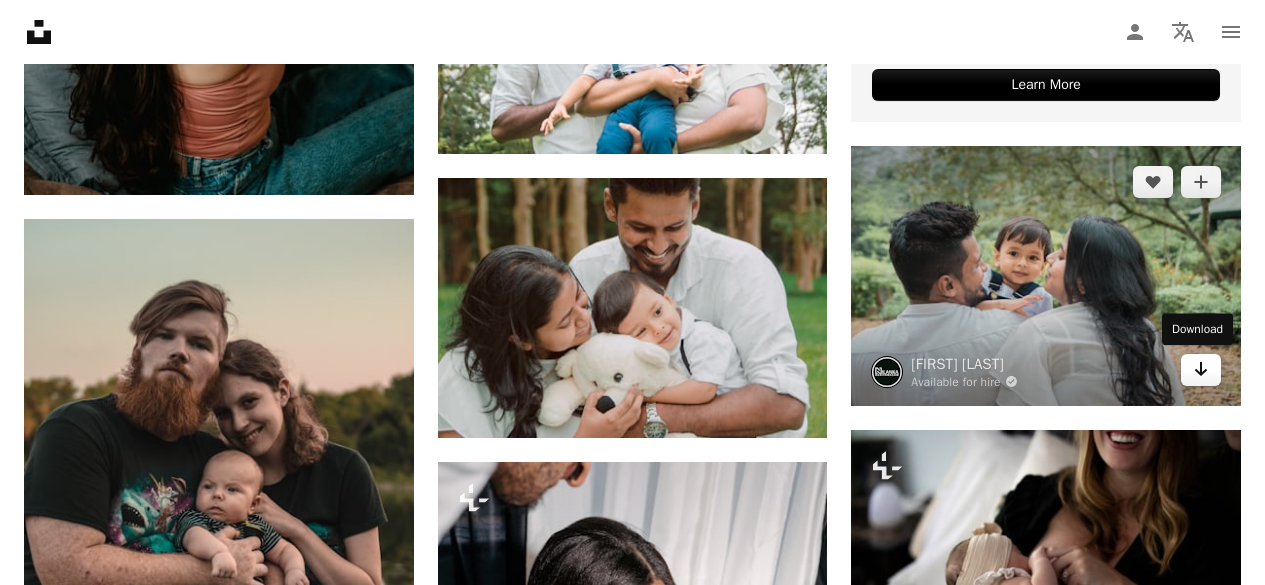 click on "Arrow pointing down" 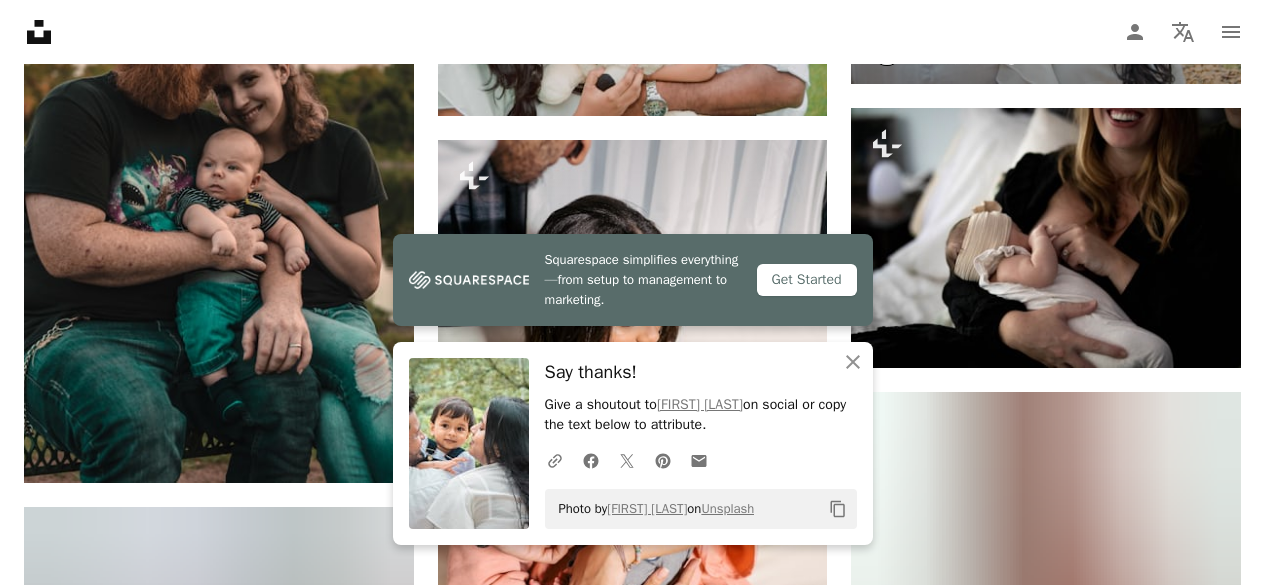 scroll, scrollTop: 1342, scrollLeft: 0, axis: vertical 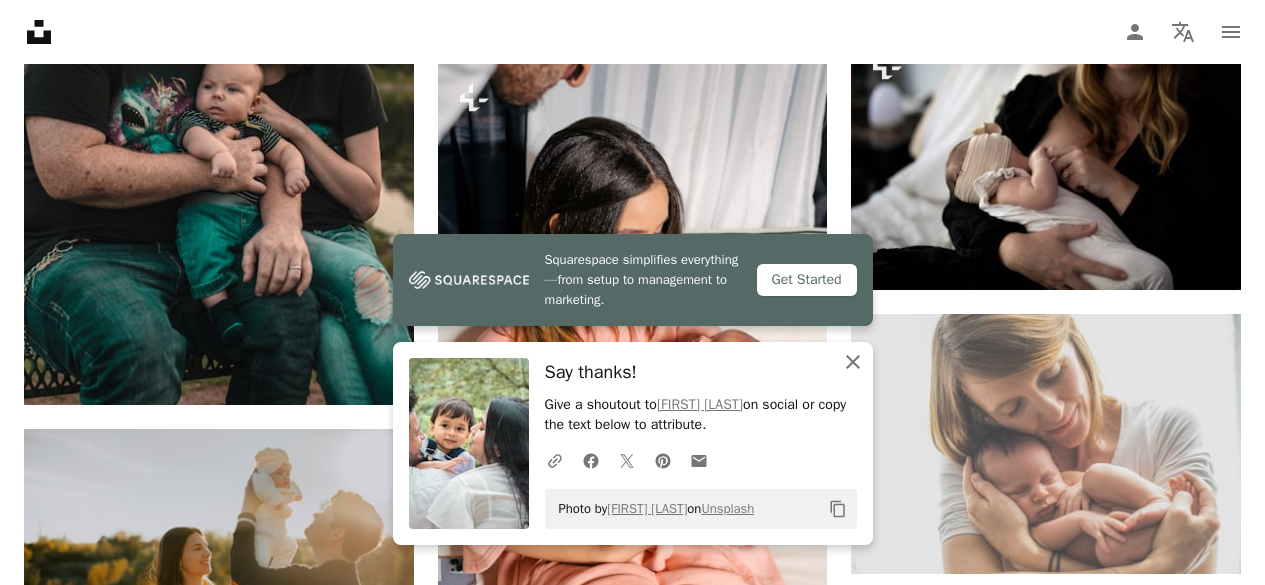 click 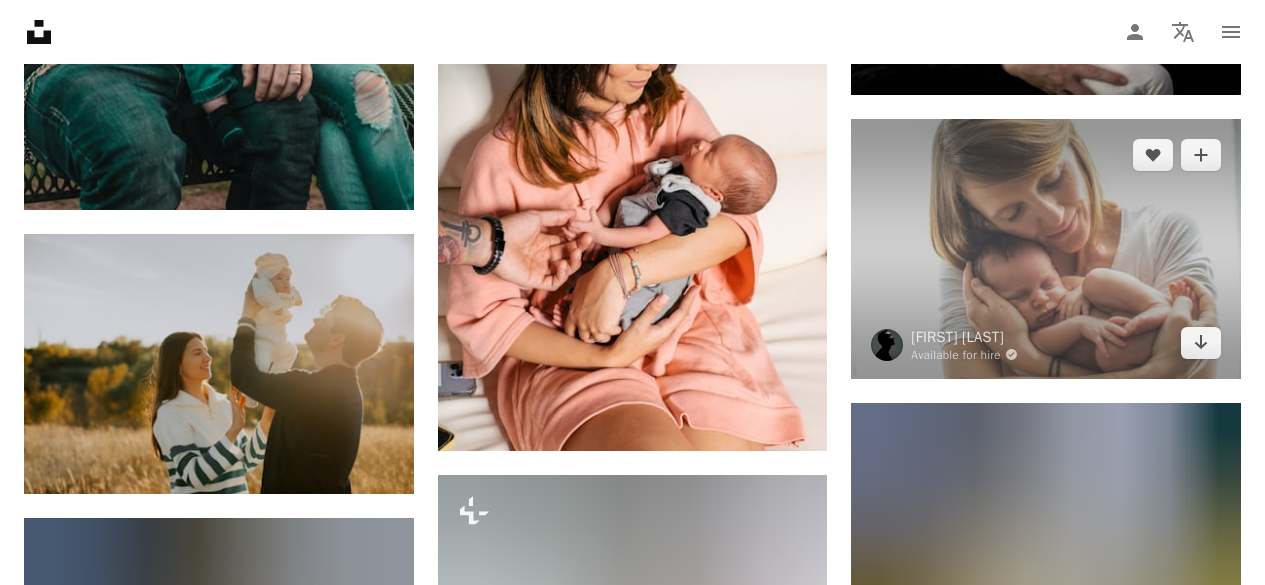 scroll, scrollTop: 1542, scrollLeft: 0, axis: vertical 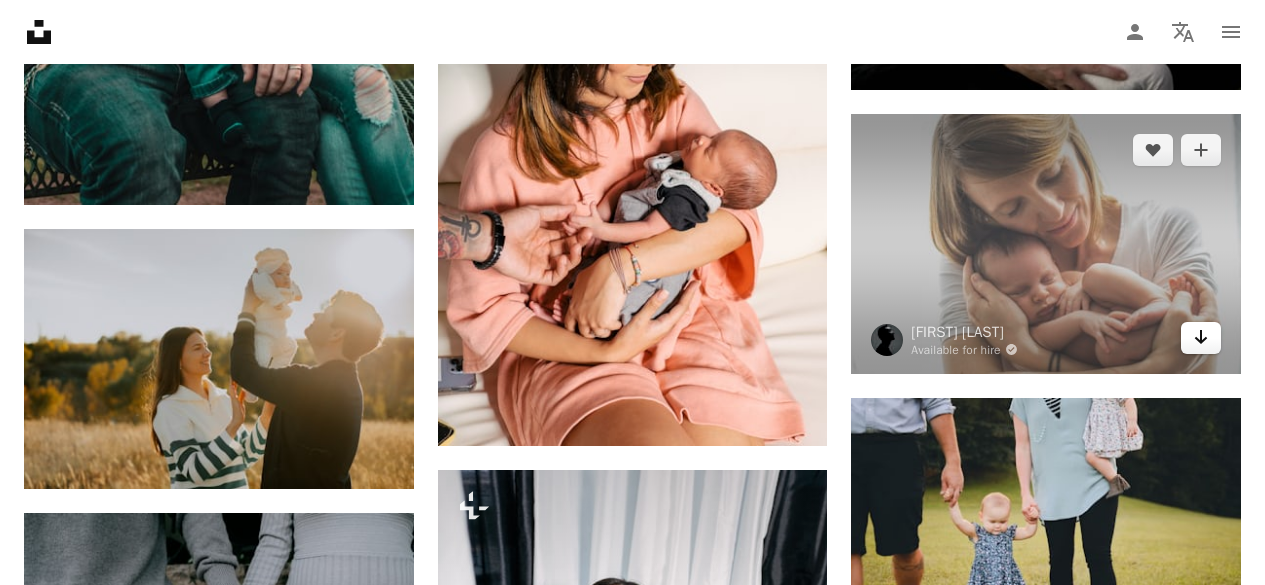 click on "Arrow pointing down" 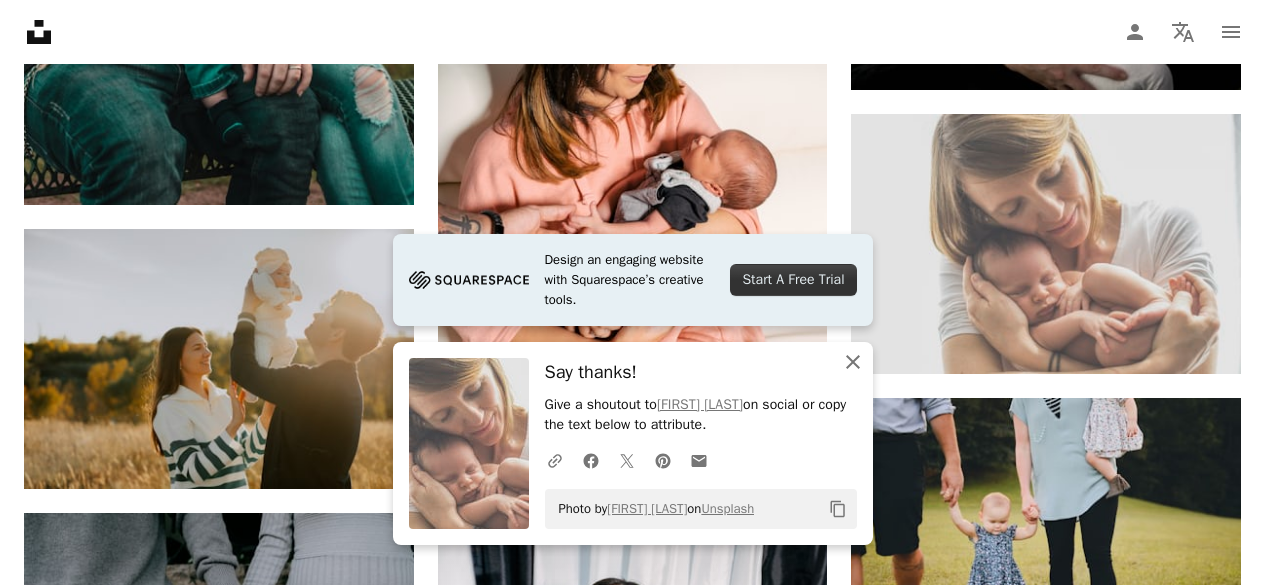 click on "An X shape" 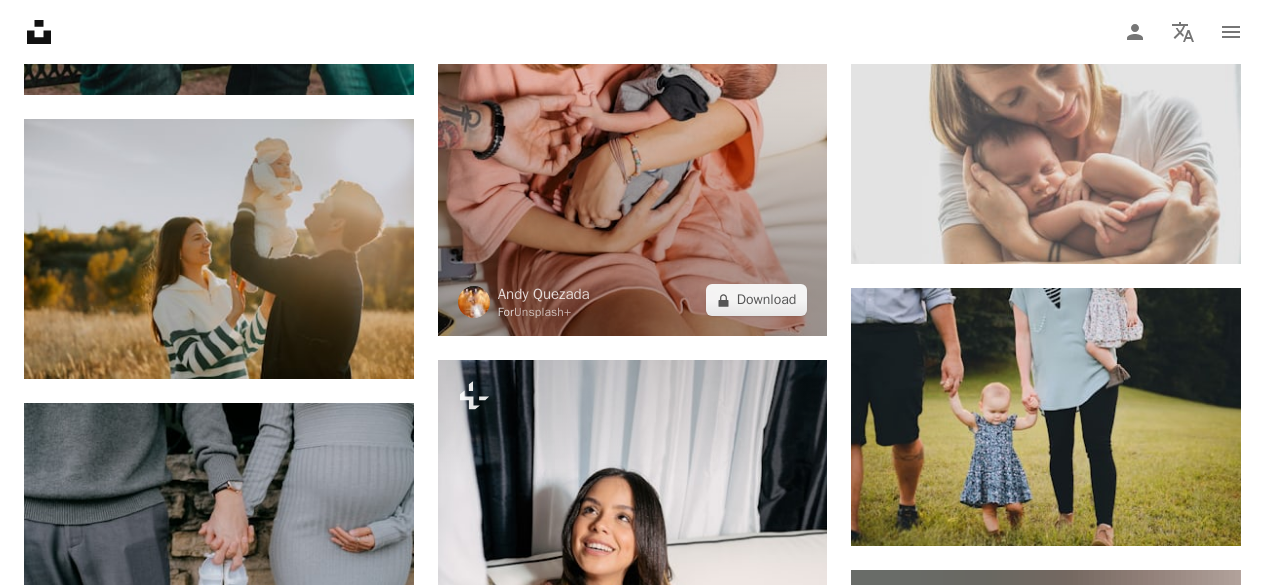 scroll, scrollTop: 1742, scrollLeft: 0, axis: vertical 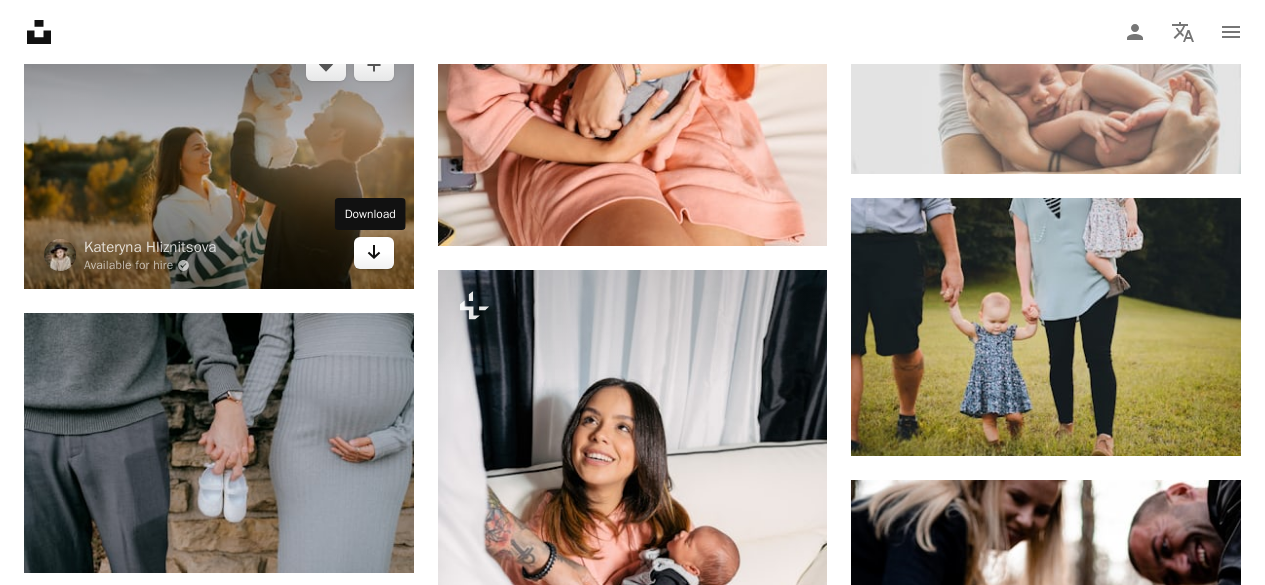 click 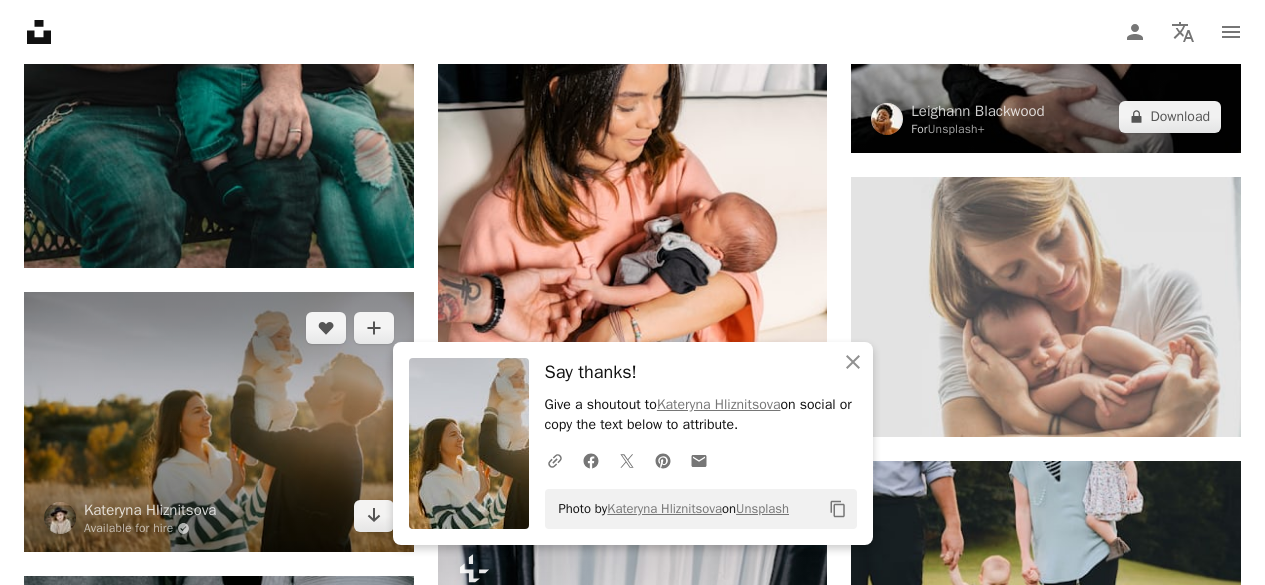 scroll, scrollTop: 1342, scrollLeft: 0, axis: vertical 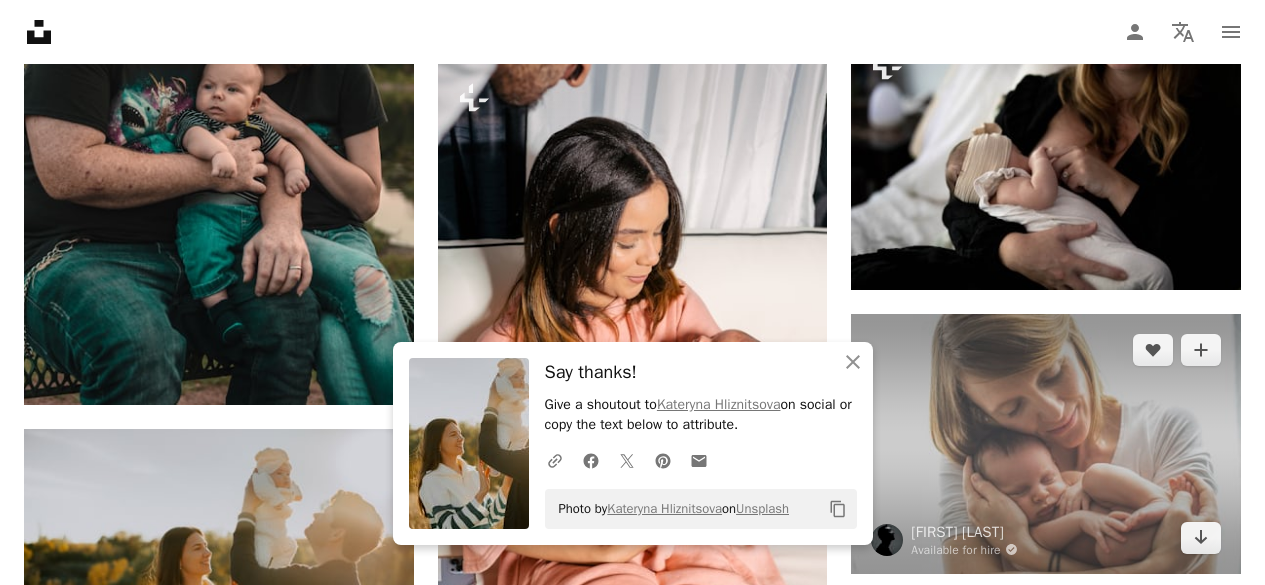 click at bounding box center [1046, 444] 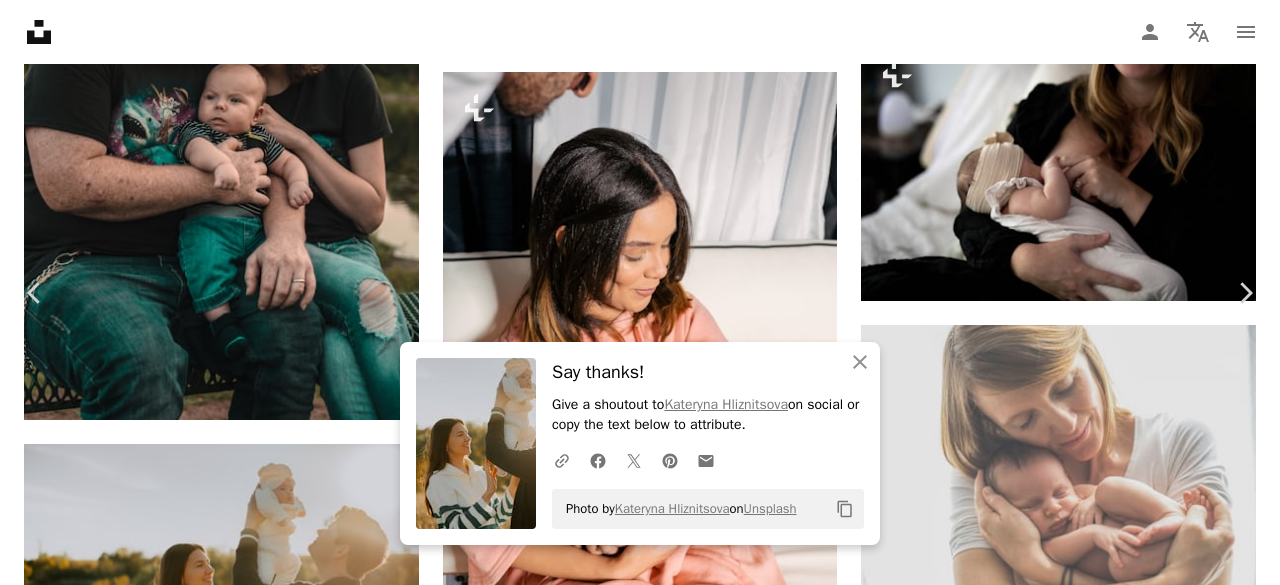 click on "Chevron down" 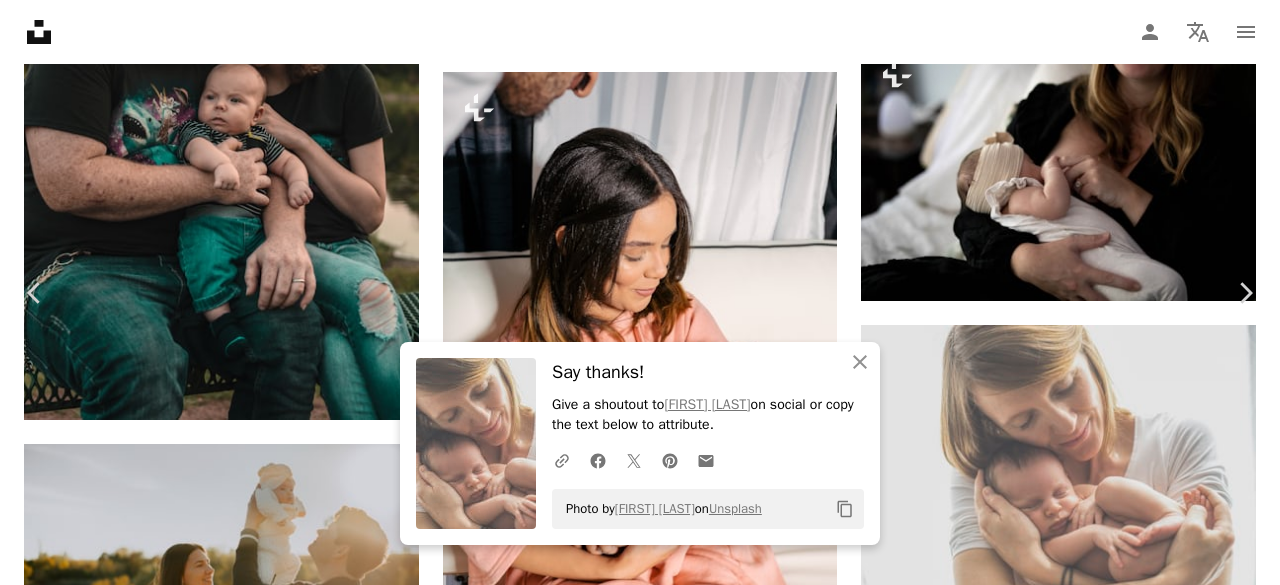 click on "A URL sharing icon (chains) Facebook icon X (formerly Twitter) icon Pinterest icon An envelope Photo by  [NAME]  on  Unsplash
Copy content [NAME] Available for hire A checkmark inside of a circle A heart A plus sign Download free Chevron down Zoom in Views 6,991,975 Downloads 35,499 Featured in Photos A forward-right arrow Share Info icon Info More Actions Unconditional love of the mother Calendar outlined Published on  [MONTH] [DAY], [YEAR] Camera NIKON CORPORATION, NIKON D800 Safety Free to use under the  Unsplash License family baby newborn mother unconditional love portrait human photo face grey female photography smile hug Backgrounds Browse premium related images on iStock  |  Save 20% with code UNSPLASH20 View more on iStock  ↗ Related images A heart A plus sign [NAME] Available for hire A checkmark inside of a circle Arrow pointing down A heart A plus sign [NAME] Available for hire A checkmark inside of a circle Arrow pointing down A heart A plus sign [NAME] Available for hire A checkmark inside of a circle Arrow pointing down Plus sign for Unsplash+ A heart A plus sign [NAME] For  For" at bounding box center [640, 4026] 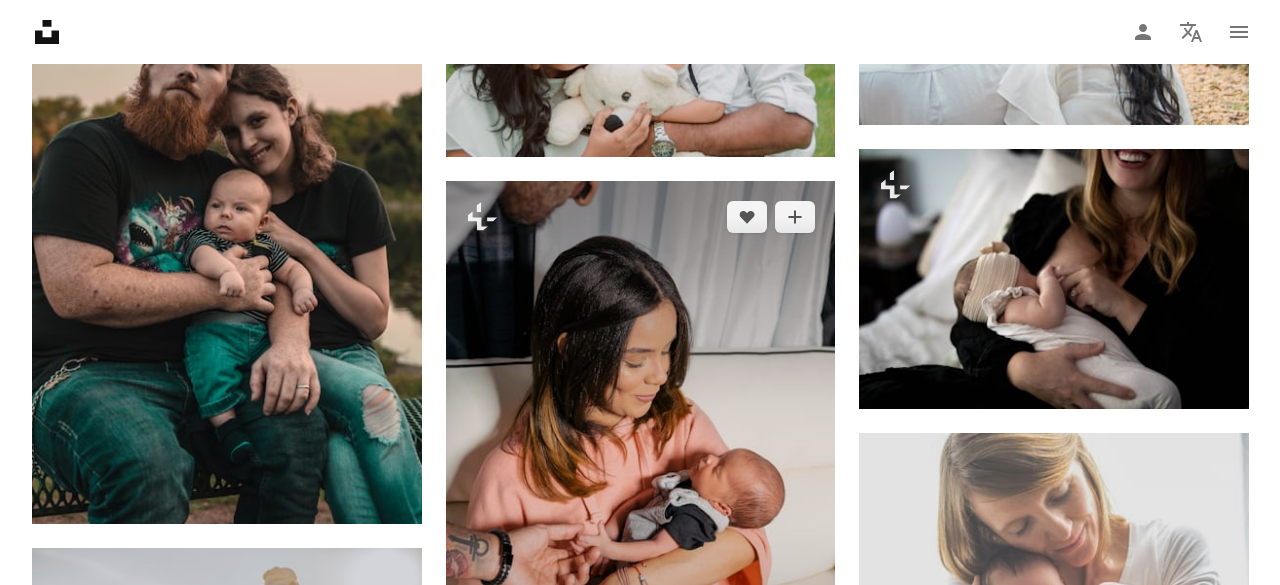 scroll, scrollTop: 942, scrollLeft: 0, axis: vertical 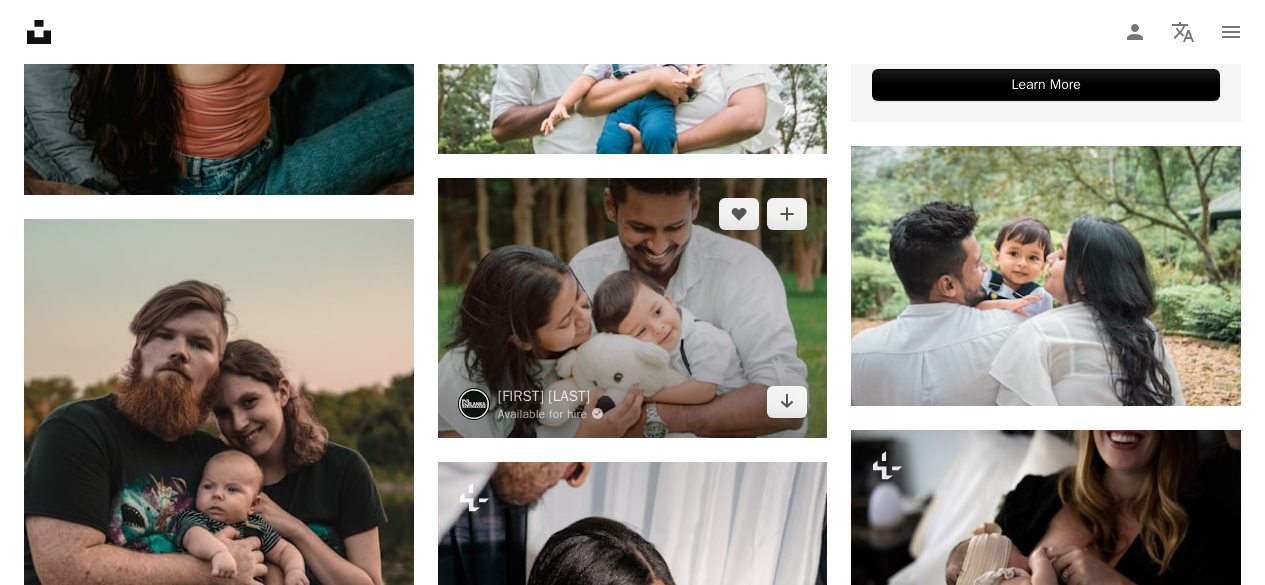click at bounding box center (633, 308) 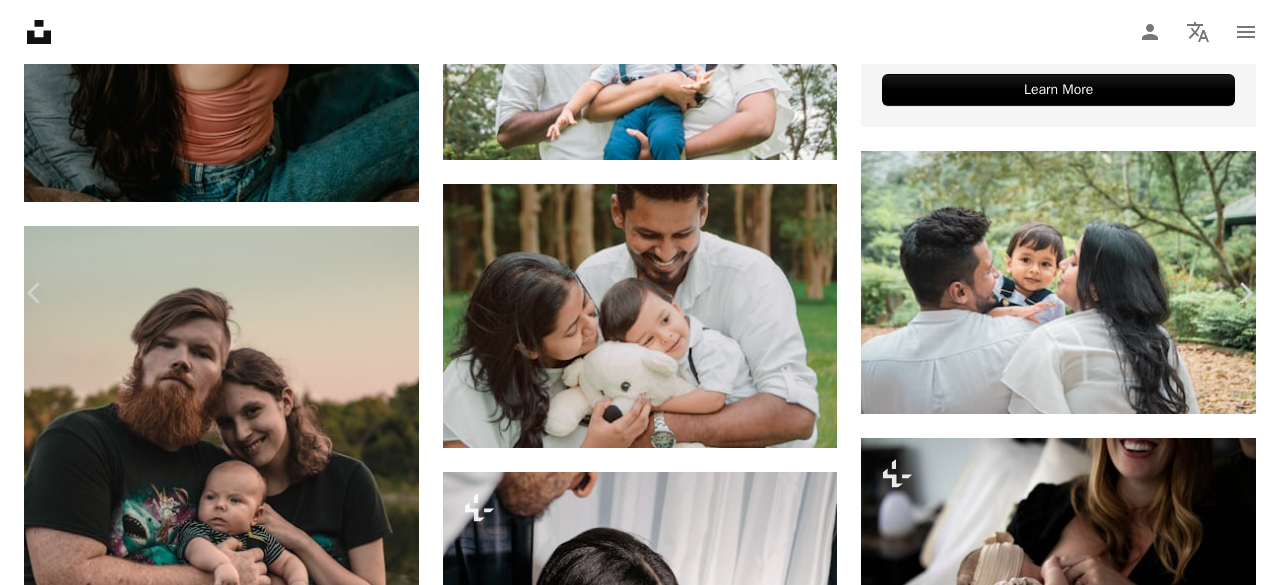 click on "Chevron down" 